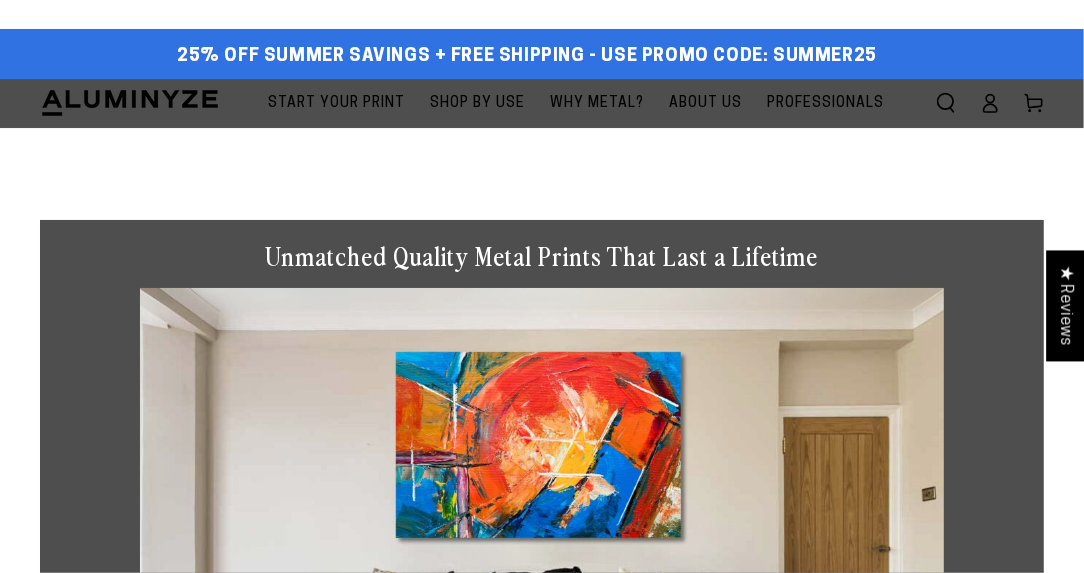 scroll, scrollTop: 0, scrollLeft: 0, axis: both 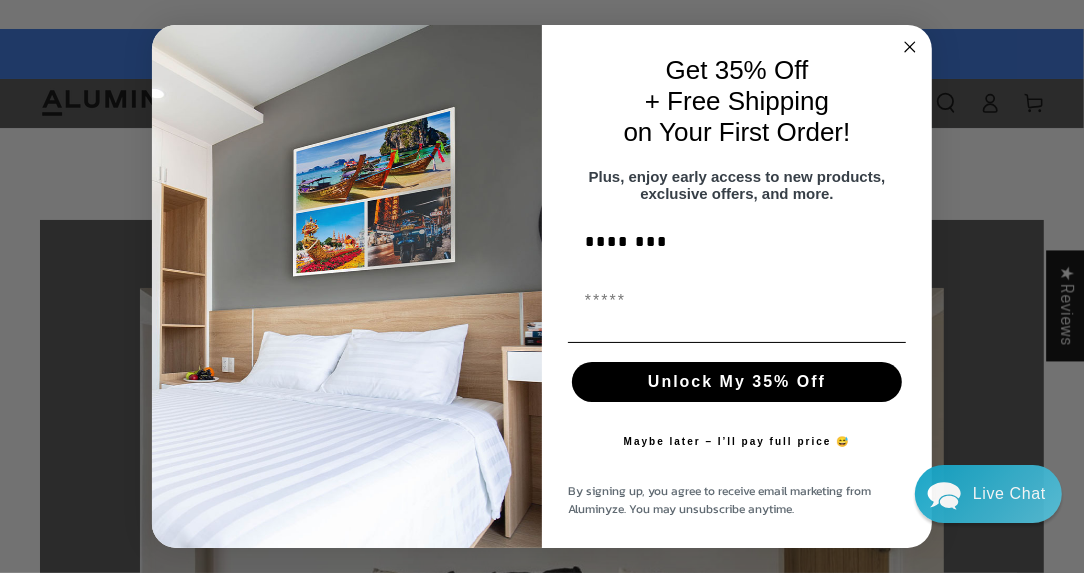 type on "********" 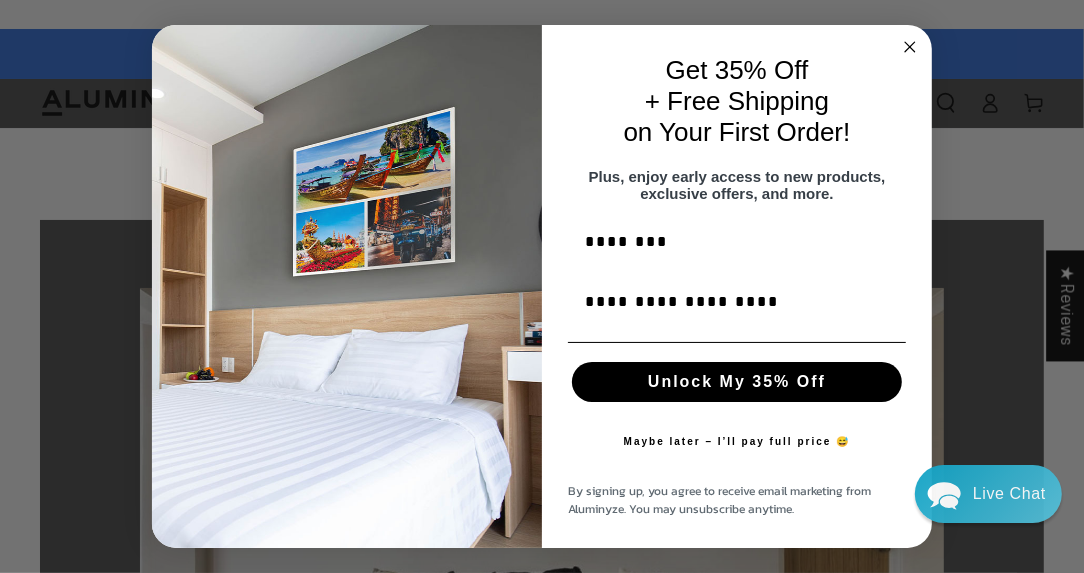 type on "**********" 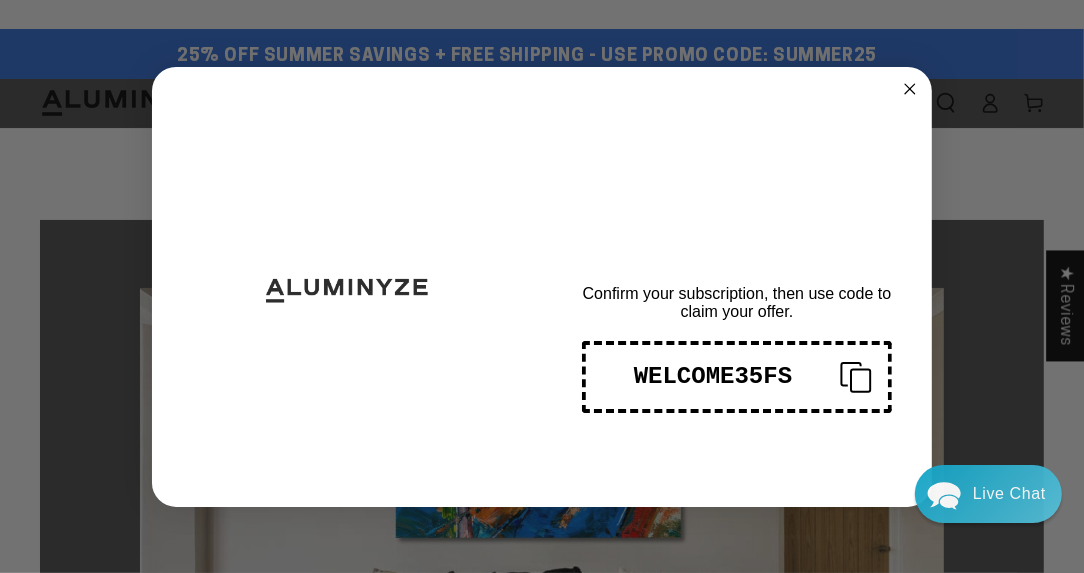 scroll, scrollTop: 0, scrollLeft: 0, axis: both 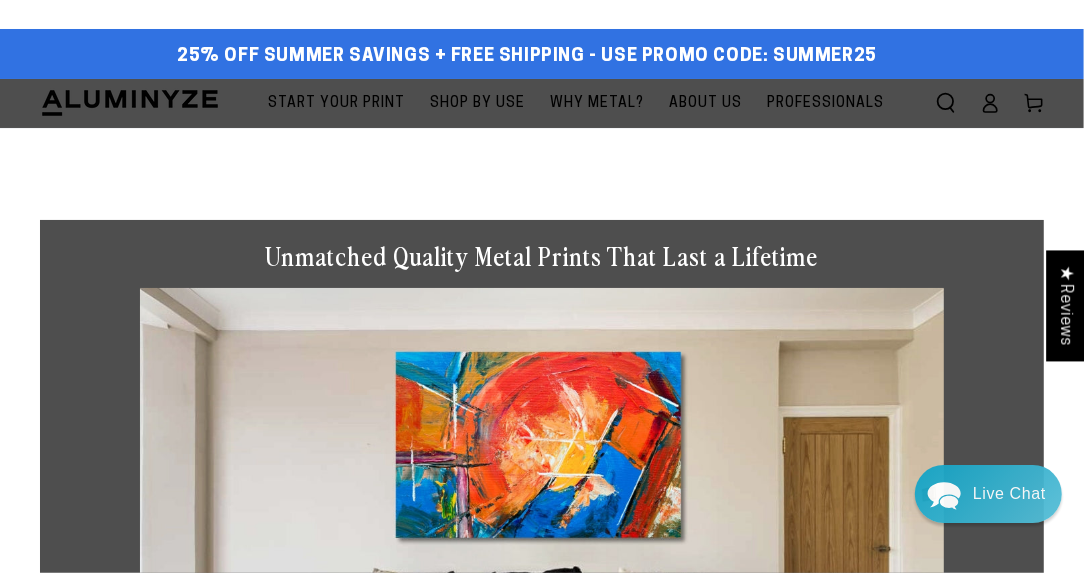 click on "Start Your Print" at bounding box center [336, 103] 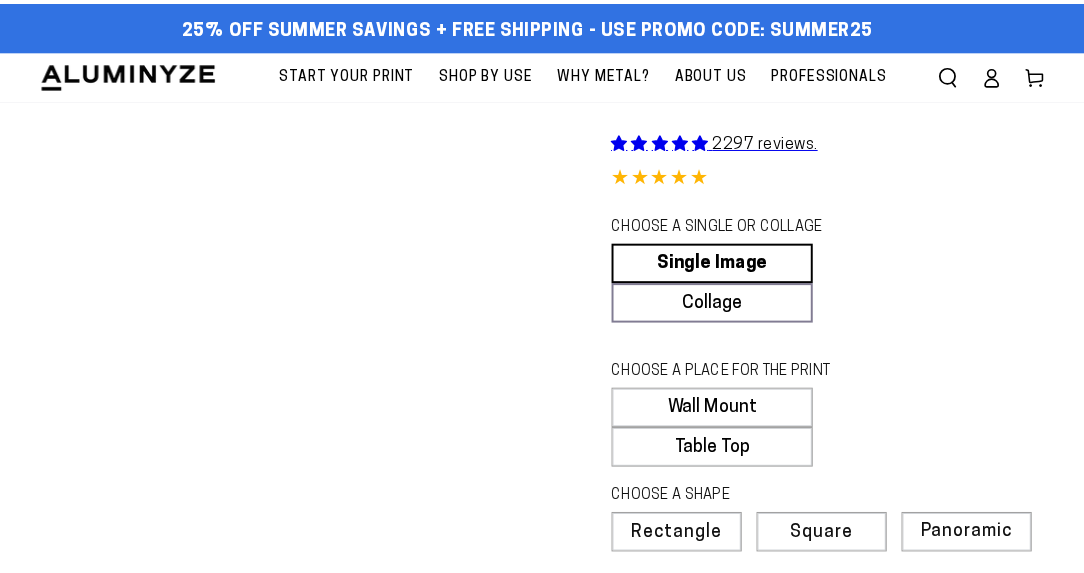 scroll, scrollTop: 0, scrollLeft: 0, axis: both 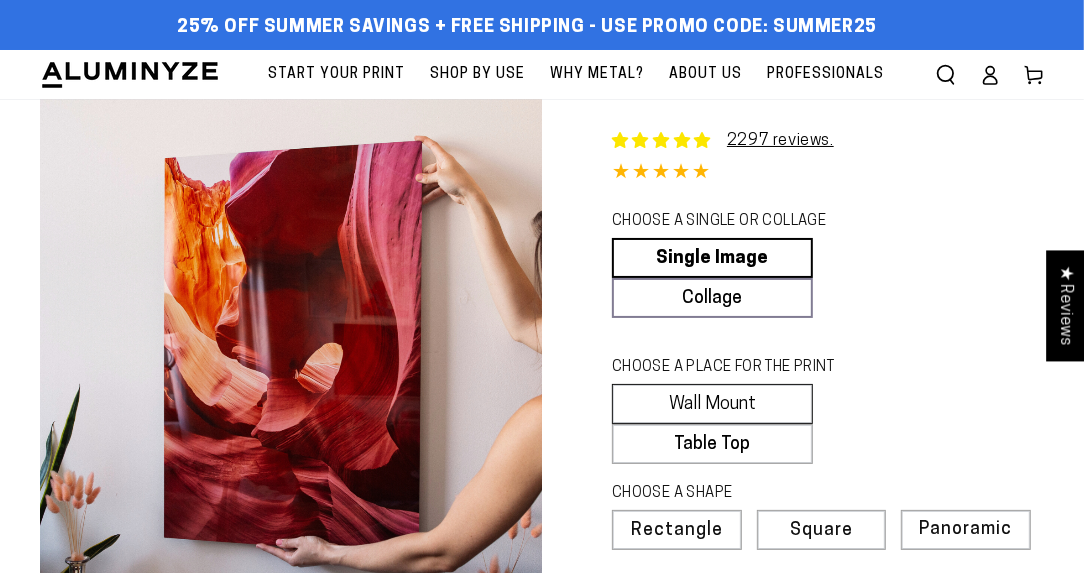 select on "**********" 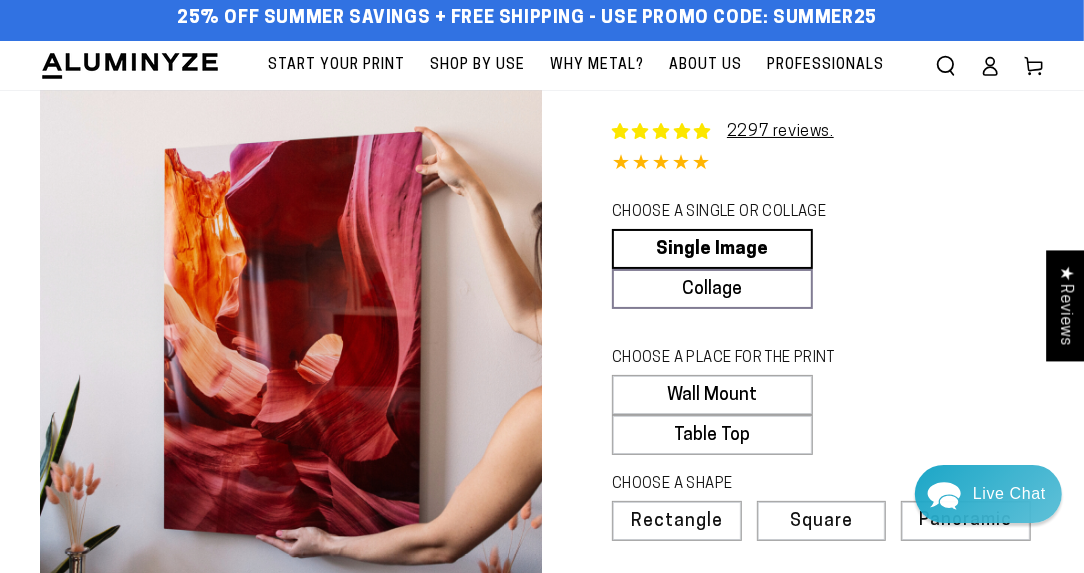 scroll, scrollTop: 0, scrollLeft: 0, axis: both 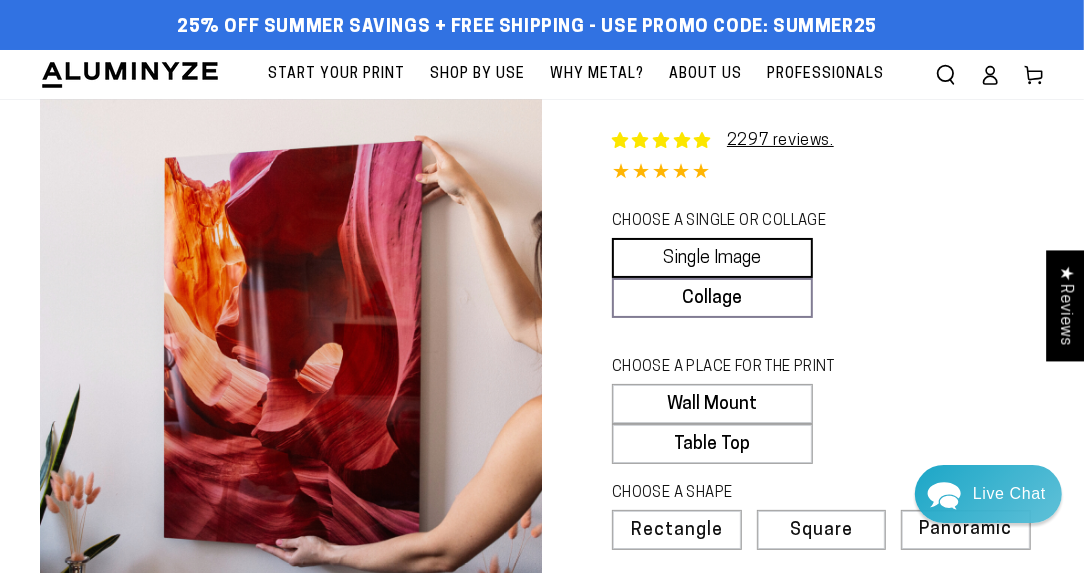 click on "Single Image" at bounding box center [712, 258] 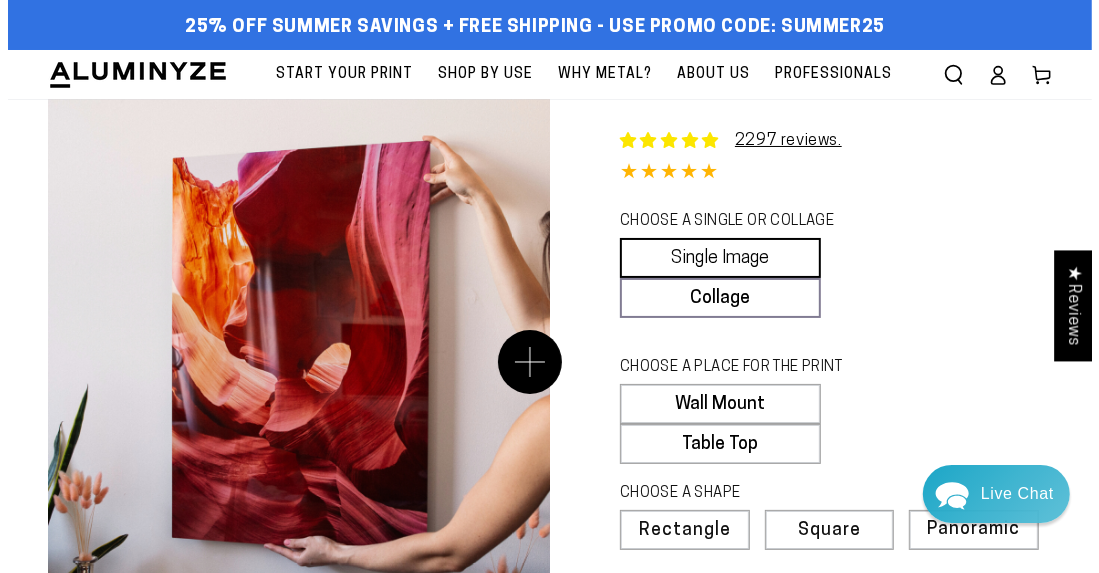scroll, scrollTop: 100, scrollLeft: 0, axis: vertical 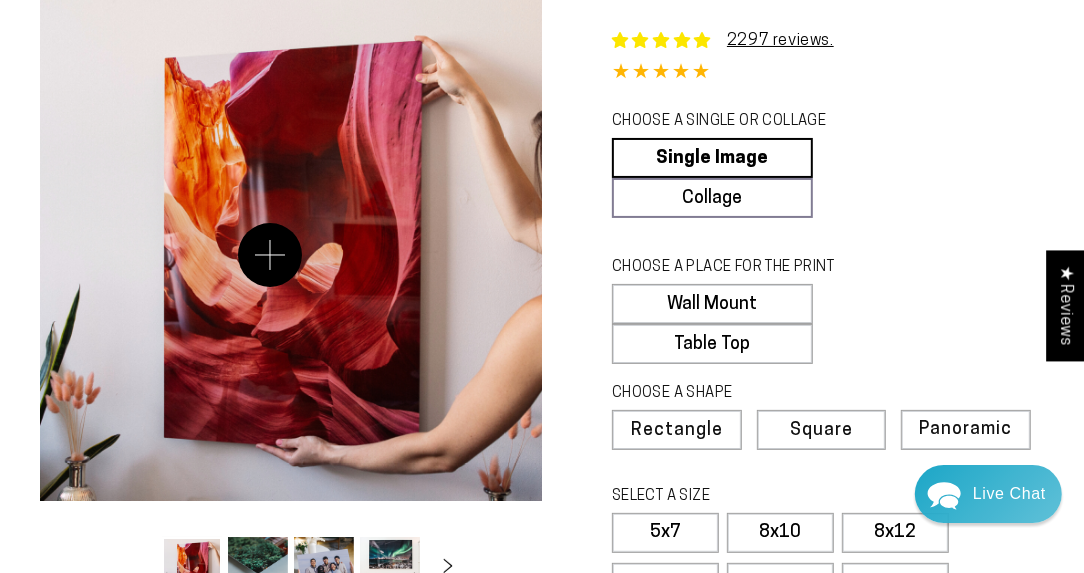 click on "Open media 1 in modal" at bounding box center (291, 250) 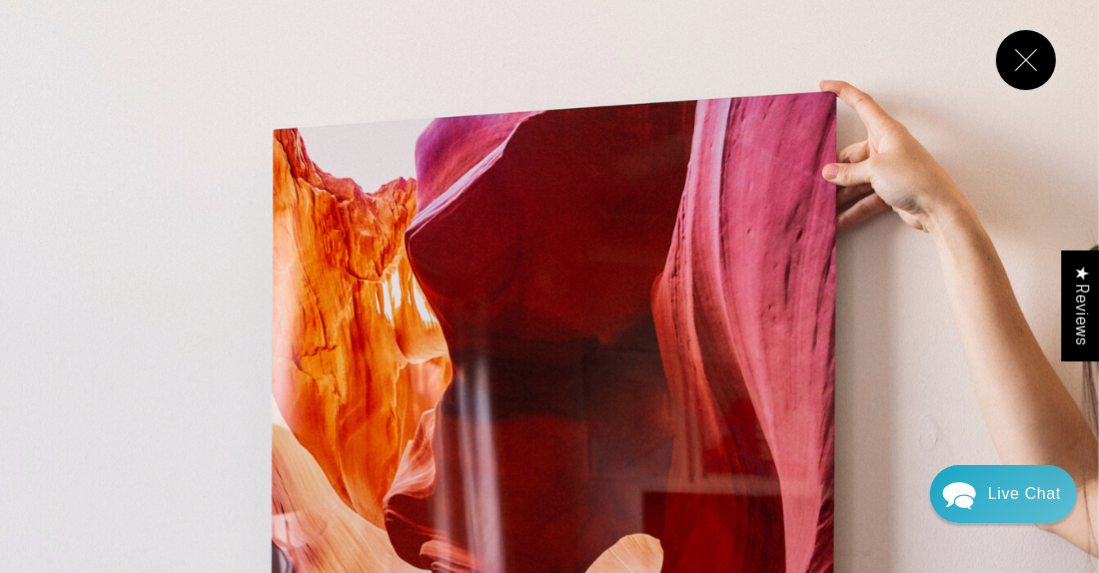 click at bounding box center (1026, 60) 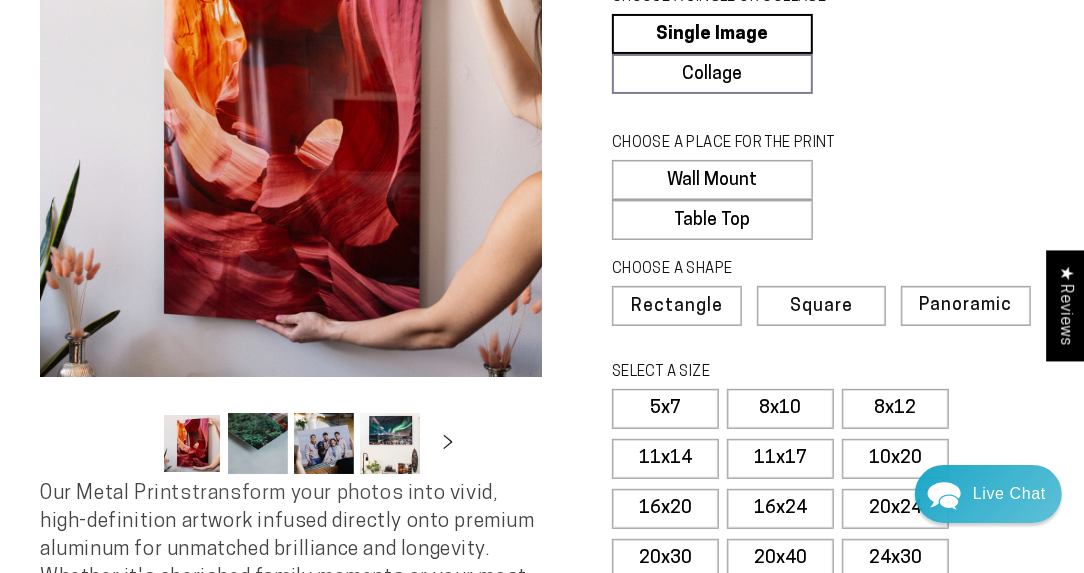scroll, scrollTop: 299, scrollLeft: 0, axis: vertical 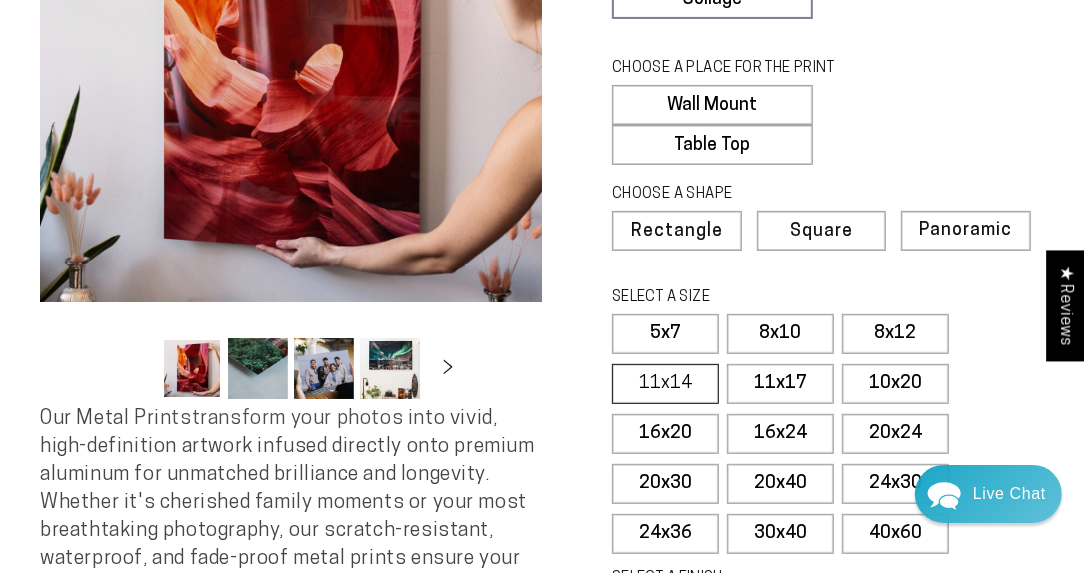 click on "11x14" at bounding box center (665, 384) 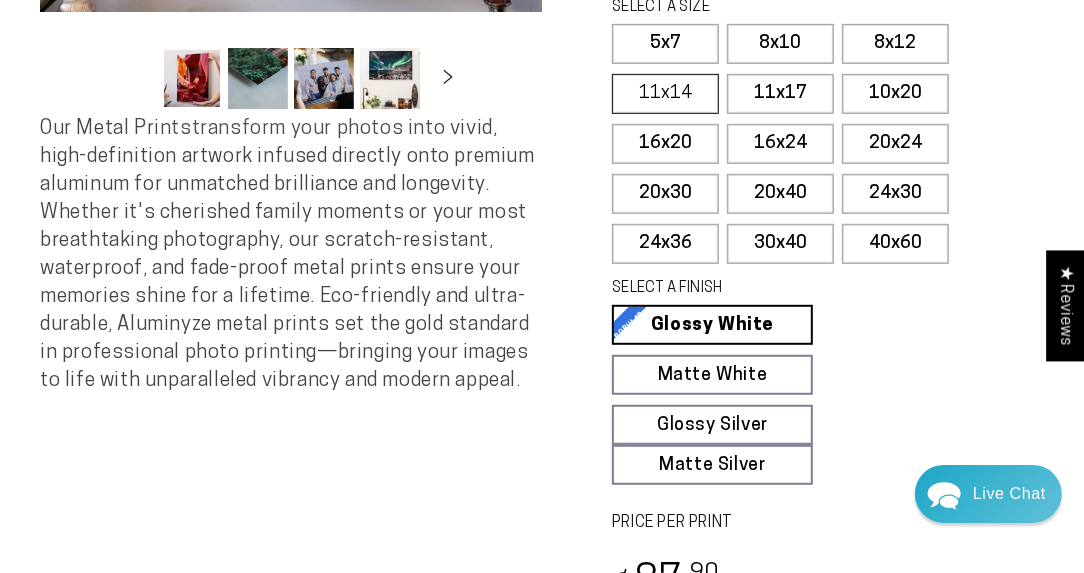 scroll, scrollTop: 599, scrollLeft: 0, axis: vertical 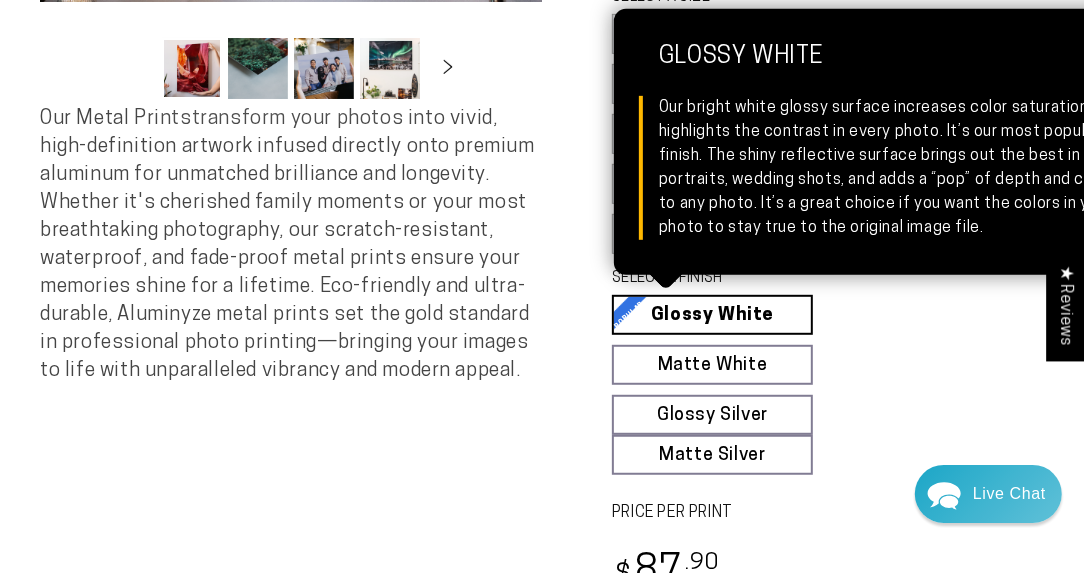 click on "Glossy White
Glossy White
Our bright white glossy surface increases color saturation and highlights the contrast in every photo. It’s our most popular finish. The shiny reflective surface brings out the best in portraits, wedding shots, and adds a “pop” of depth and color to any photo. It’s a great choice if you want the colors in your photo to stay true to the original image file." at bounding box center (712, 315) 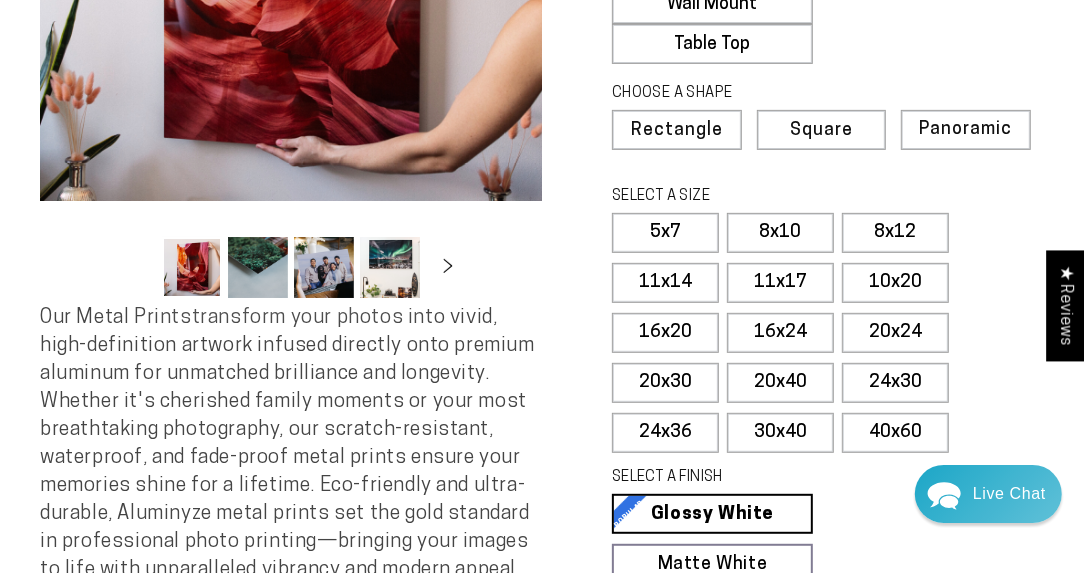 scroll, scrollTop: 399, scrollLeft: 0, axis: vertical 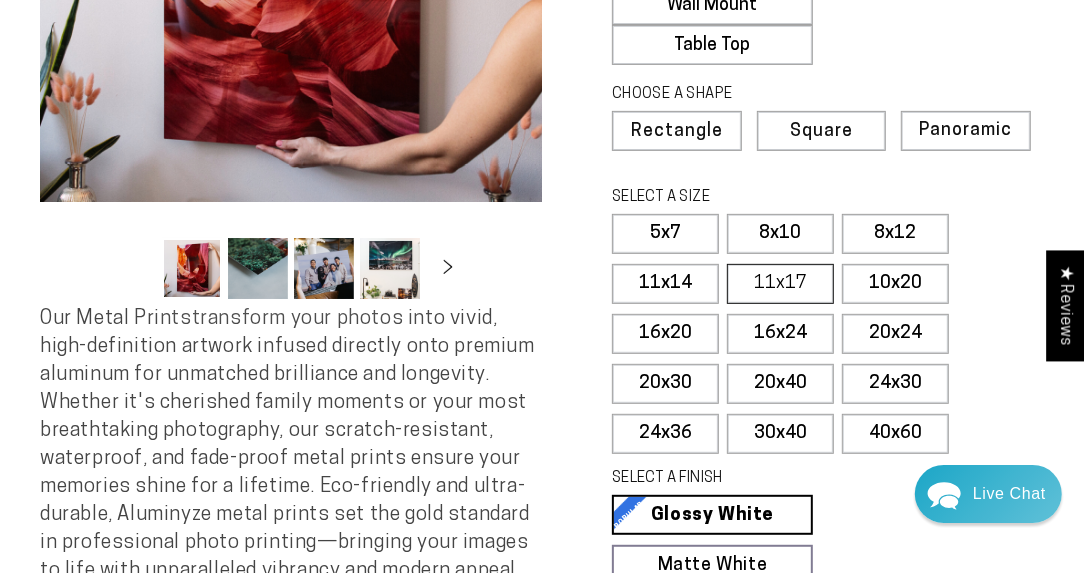 click on "11x17" at bounding box center [780, 284] 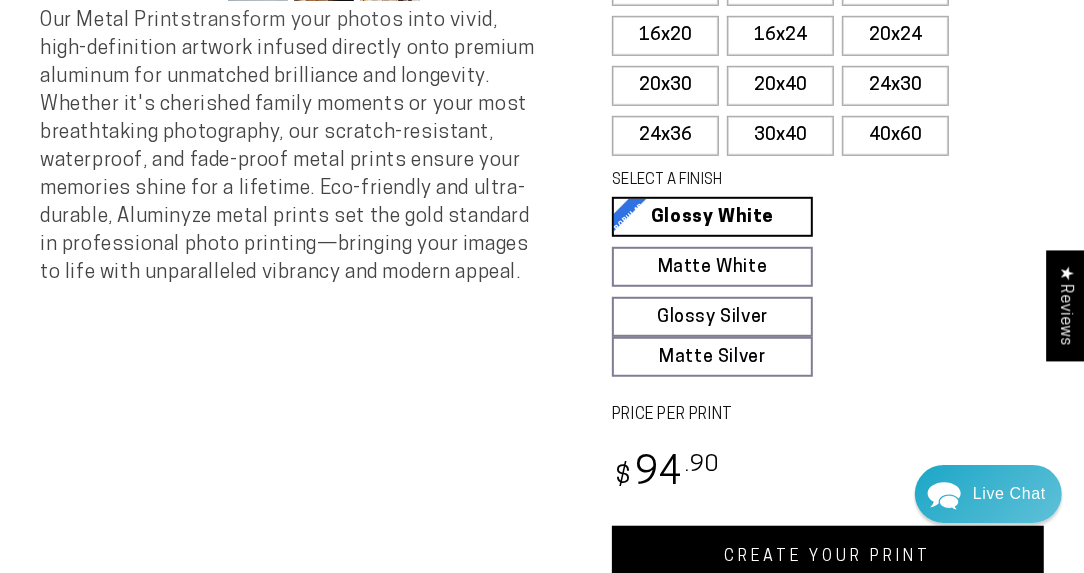 scroll, scrollTop: 799, scrollLeft: 0, axis: vertical 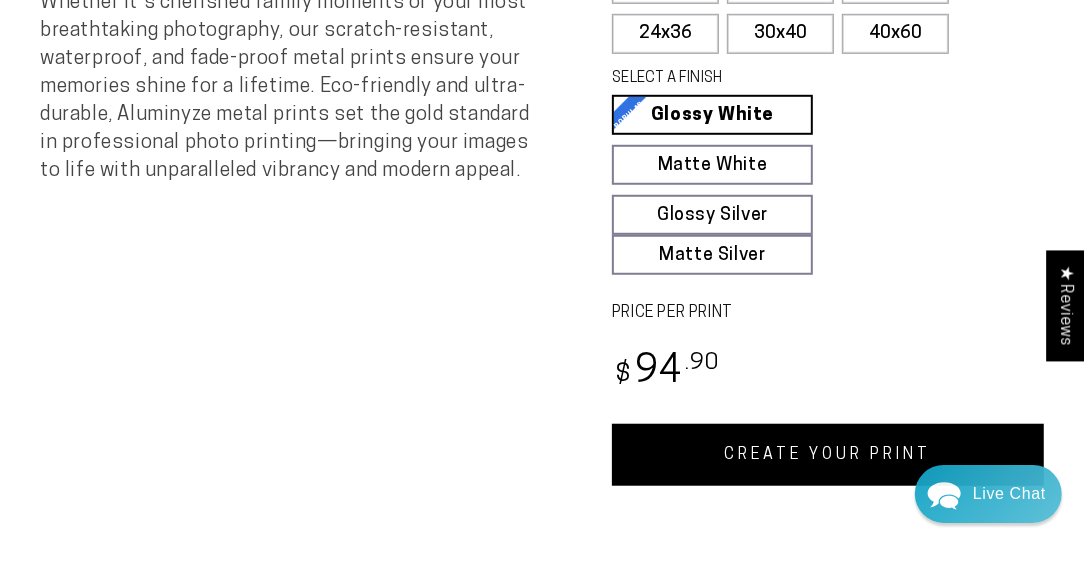 click on "CREATE YOUR PRINT" at bounding box center (828, 455) 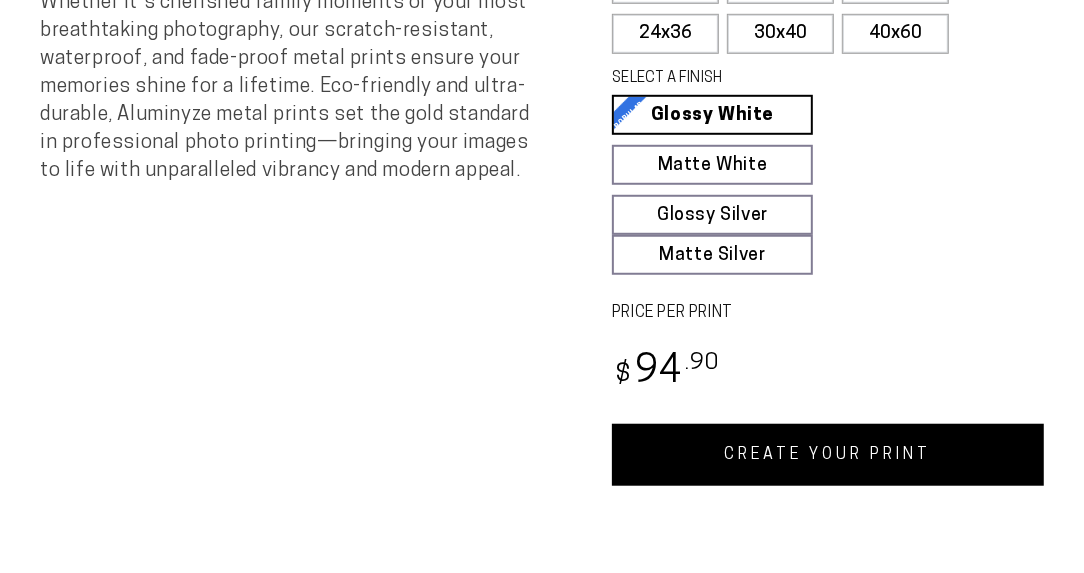 select on "**********" 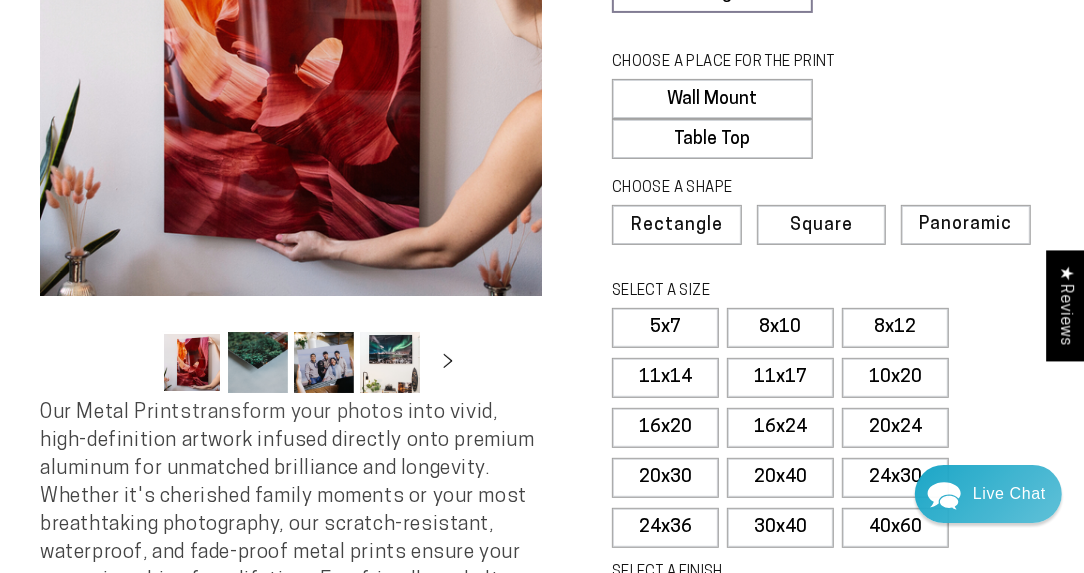 scroll, scrollTop: 300, scrollLeft: 0, axis: vertical 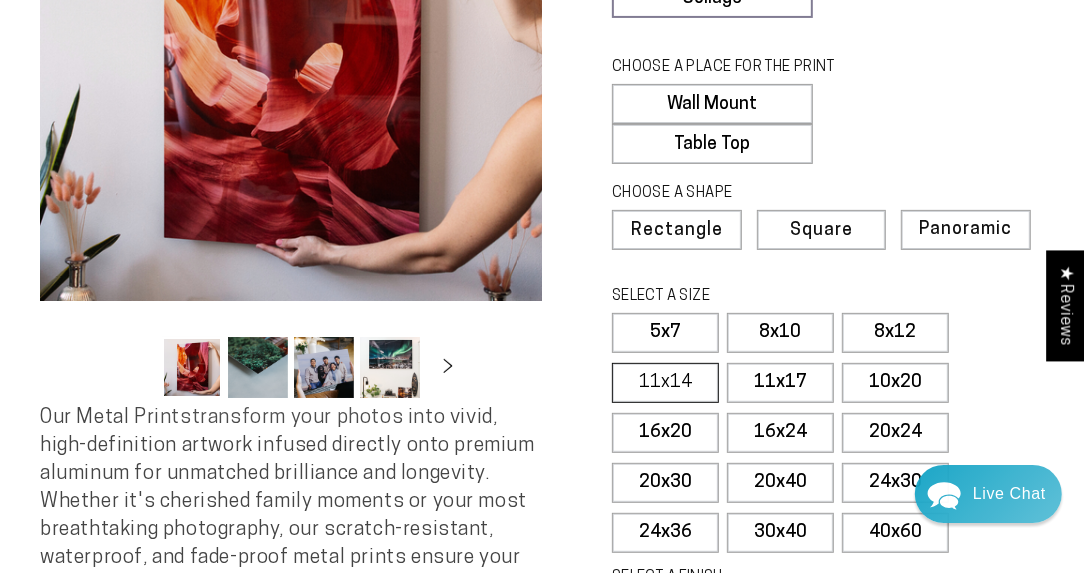 click on "11x14" at bounding box center (665, 383) 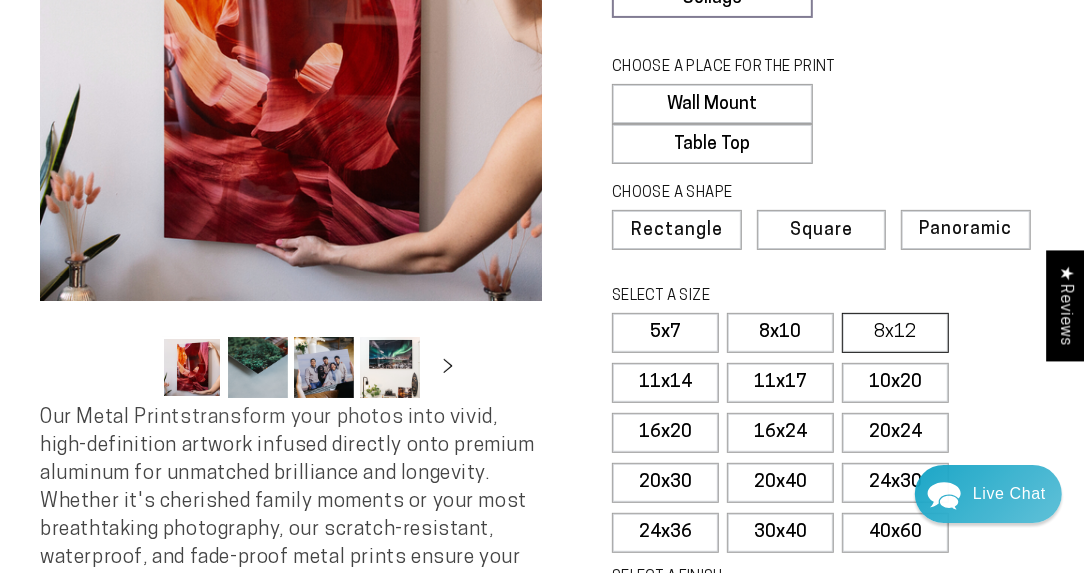 click on "8x12" at bounding box center (895, 333) 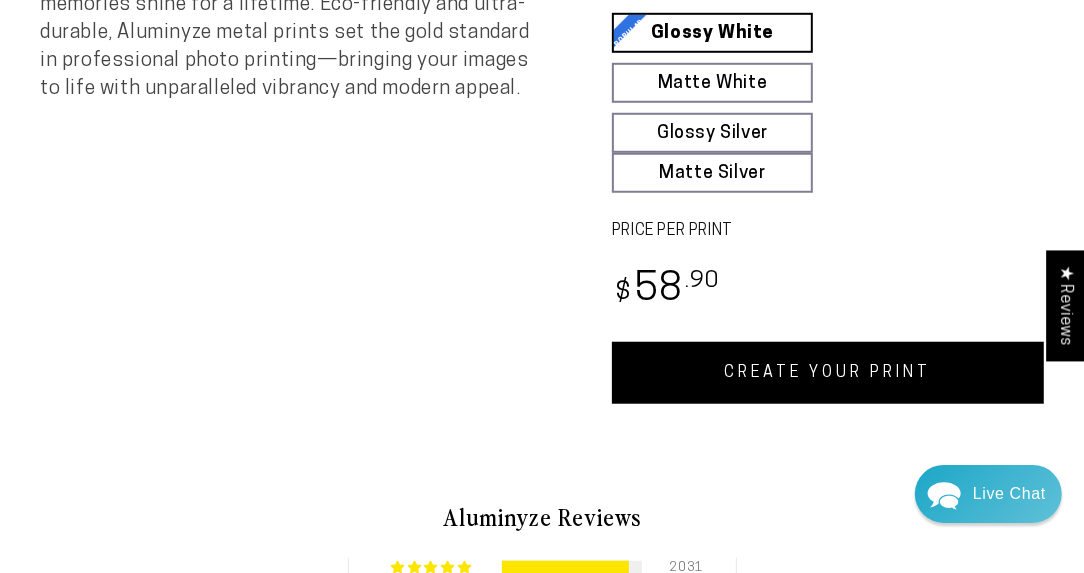 scroll, scrollTop: 900, scrollLeft: 0, axis: vertical 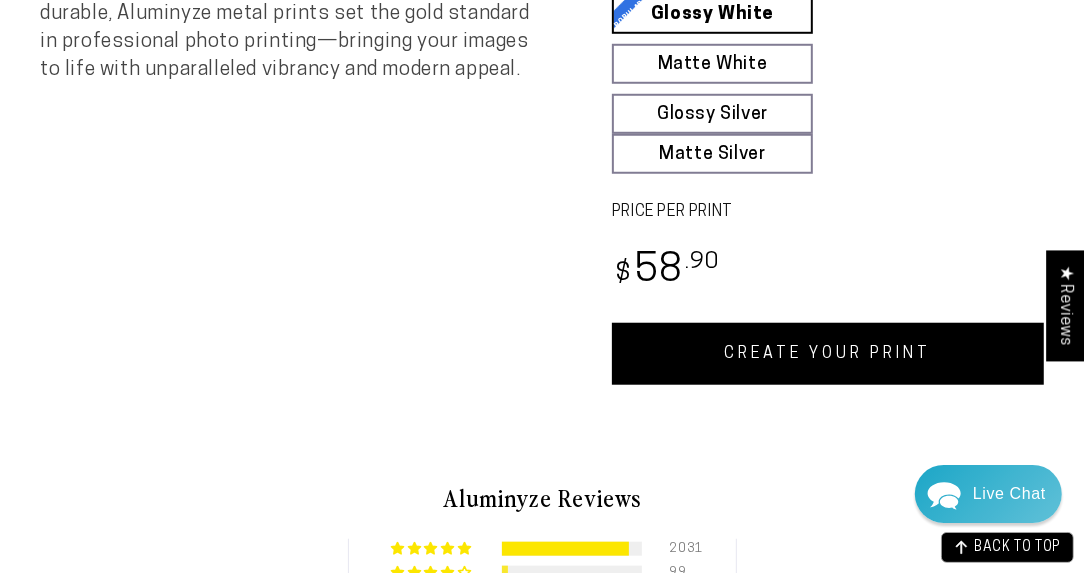 click on "CREATE YOUR PRINT" at bounding box center (828, 354) 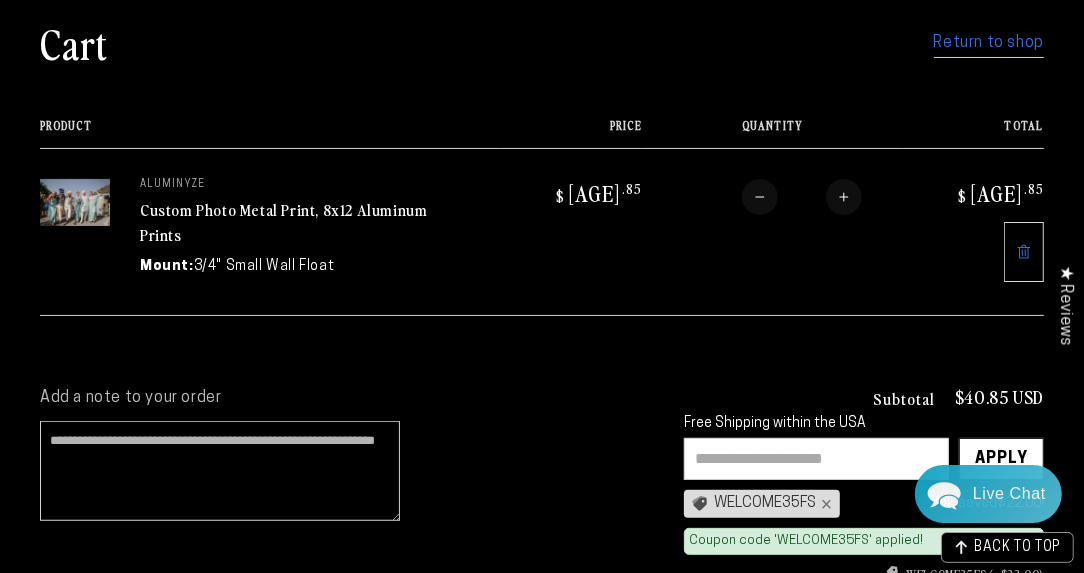 scroll, scrollTop: 0, scrollLeft: 0, axis: both 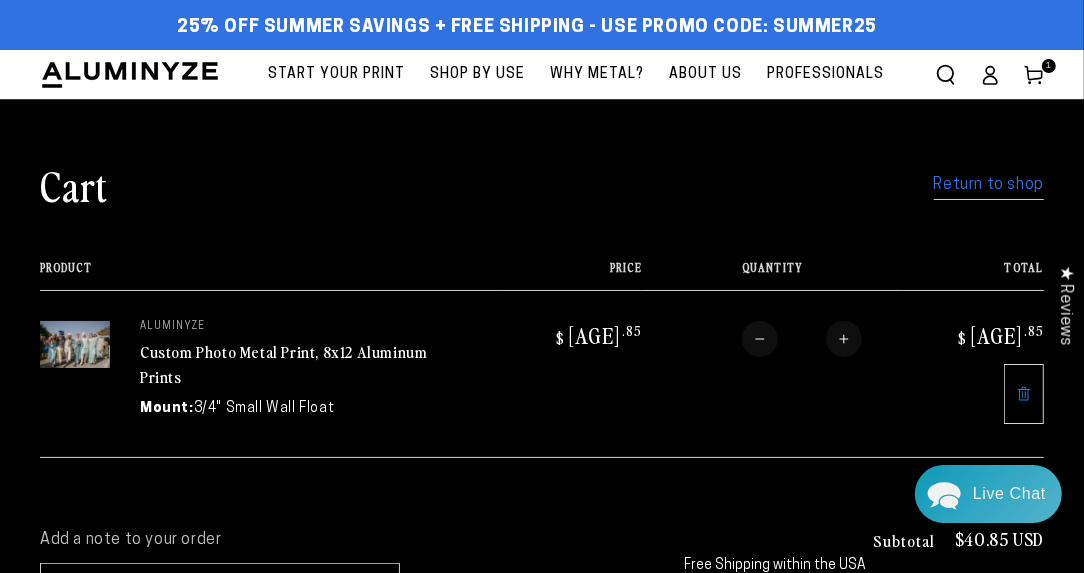 click on "Start Your Print" at bounding box center (336, 74) 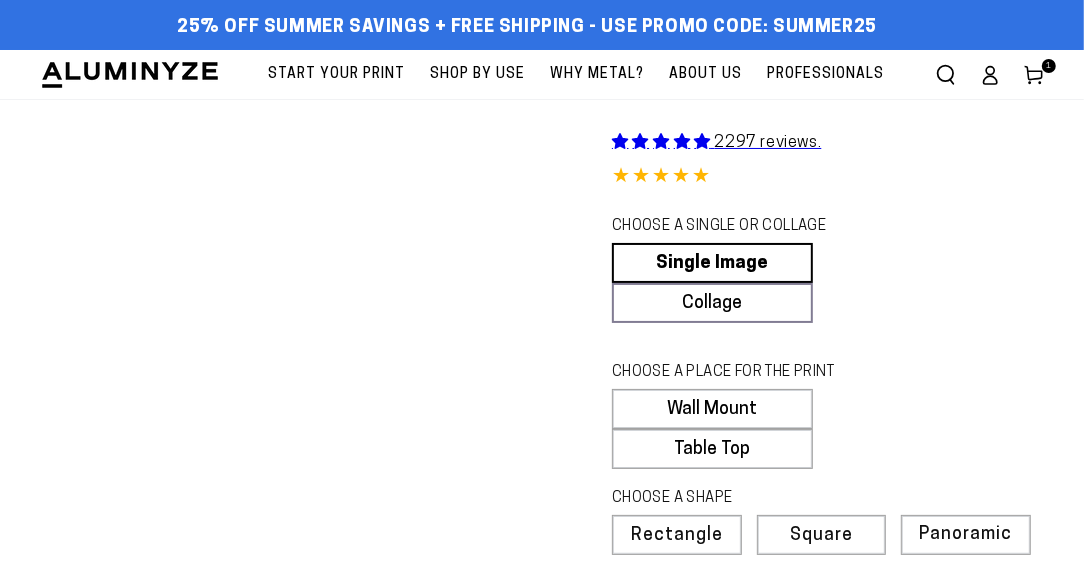 scroll, scrollTop: 0, scrollLeft: 0, axis: both 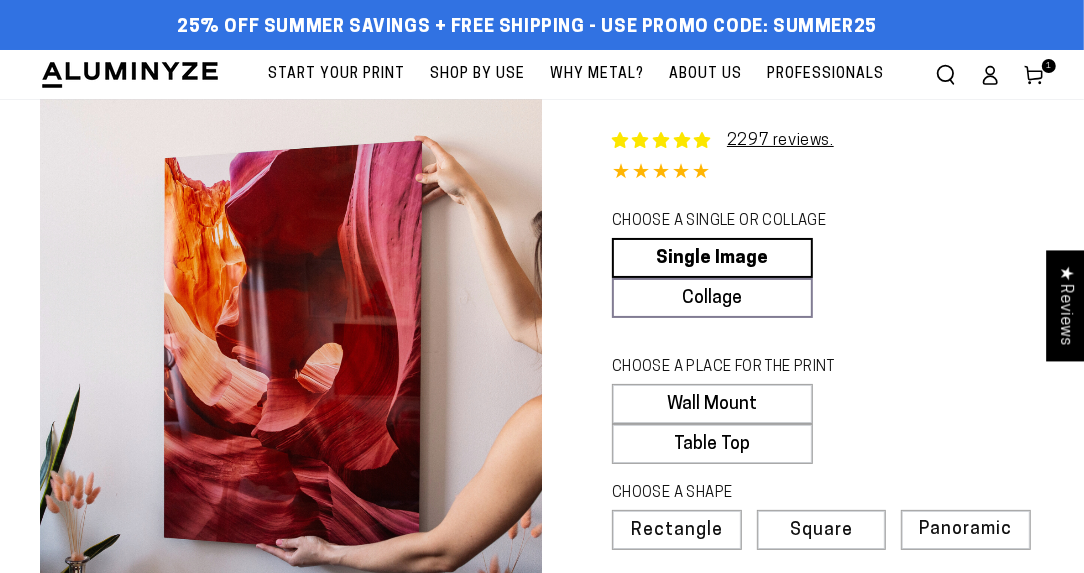 select on "**********" 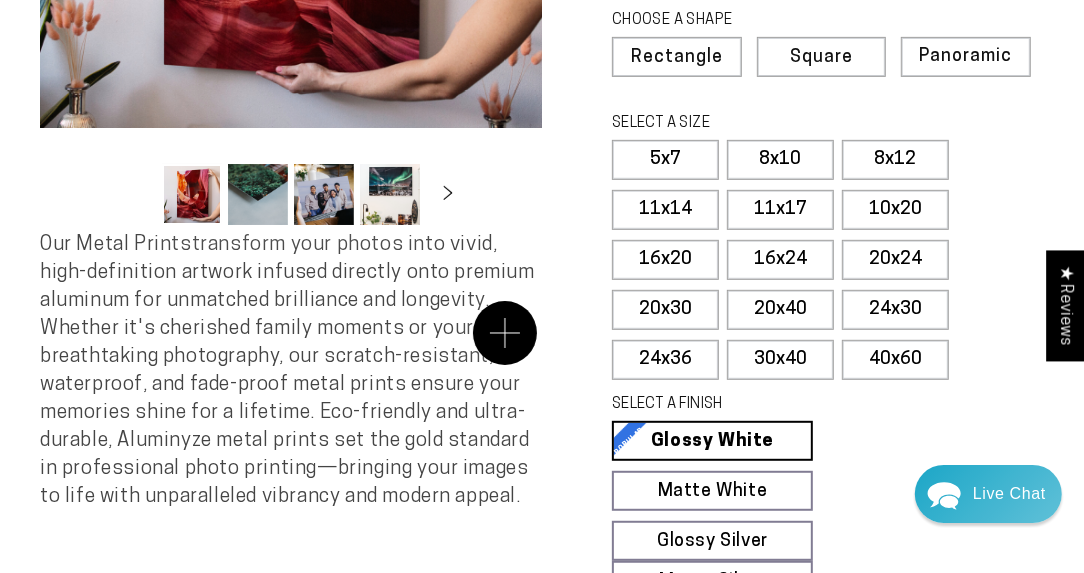 scroll, scrollTop: 500, scrollLeft: 0, axis: vertical 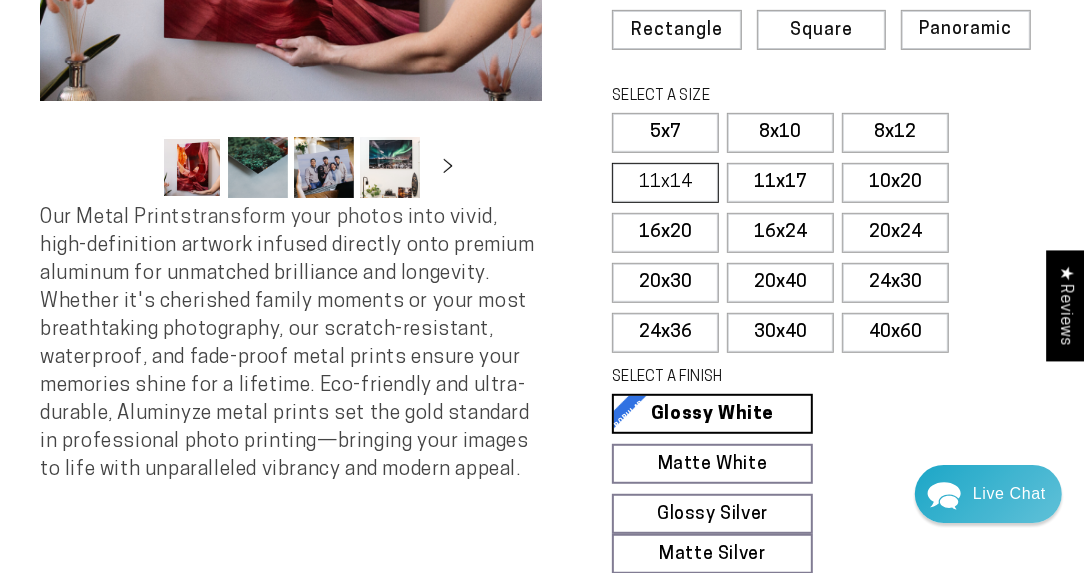 click on "11x14" at bounding box center (665, 183) 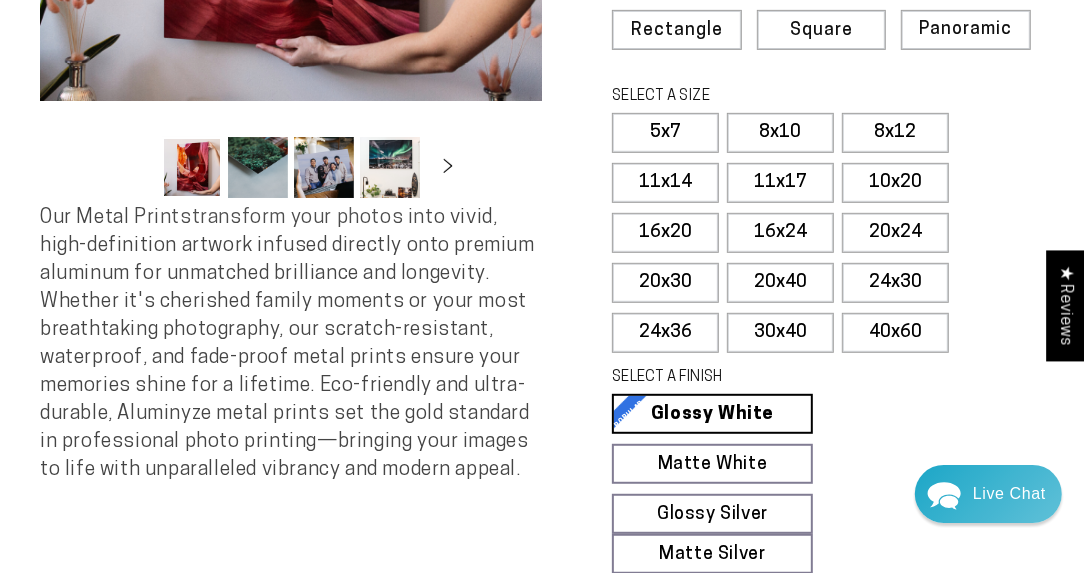 scroll, scrollTop: 800, scrollLeft: 0, axis: vertical 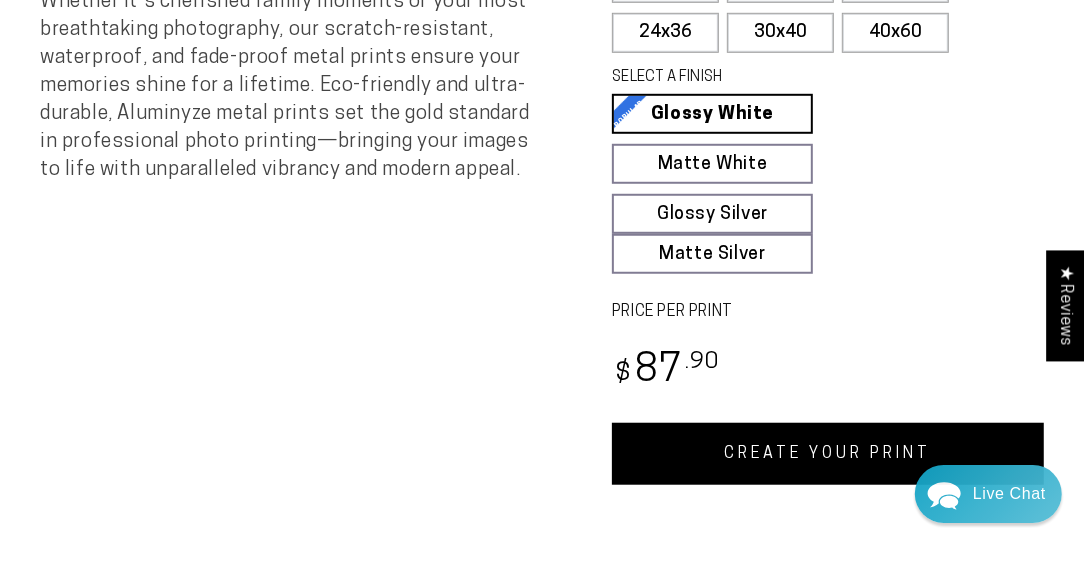 click on "CREATE YOUR PRINT" at bounding box center [828, 454] 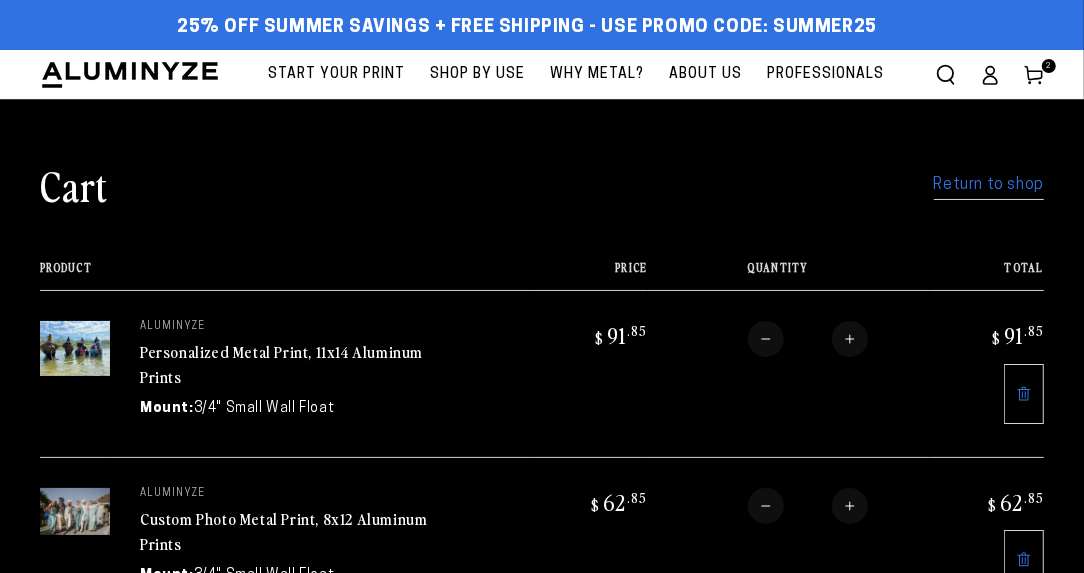 scroll, scrollTop: 0, scrollLeft: 0, axis: both 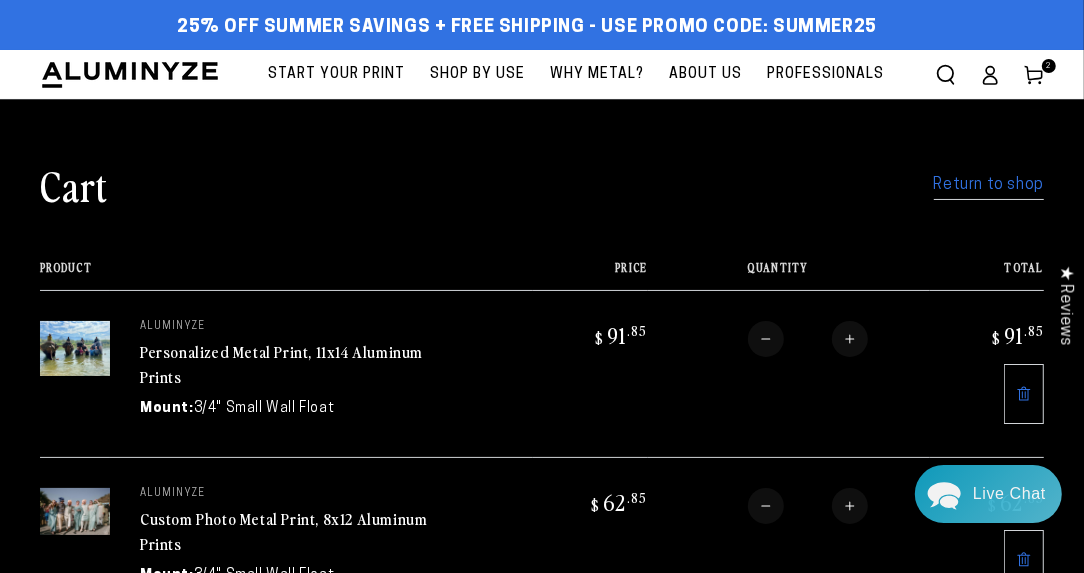 click on "Start Your Print" at bounding box center [336, 74] 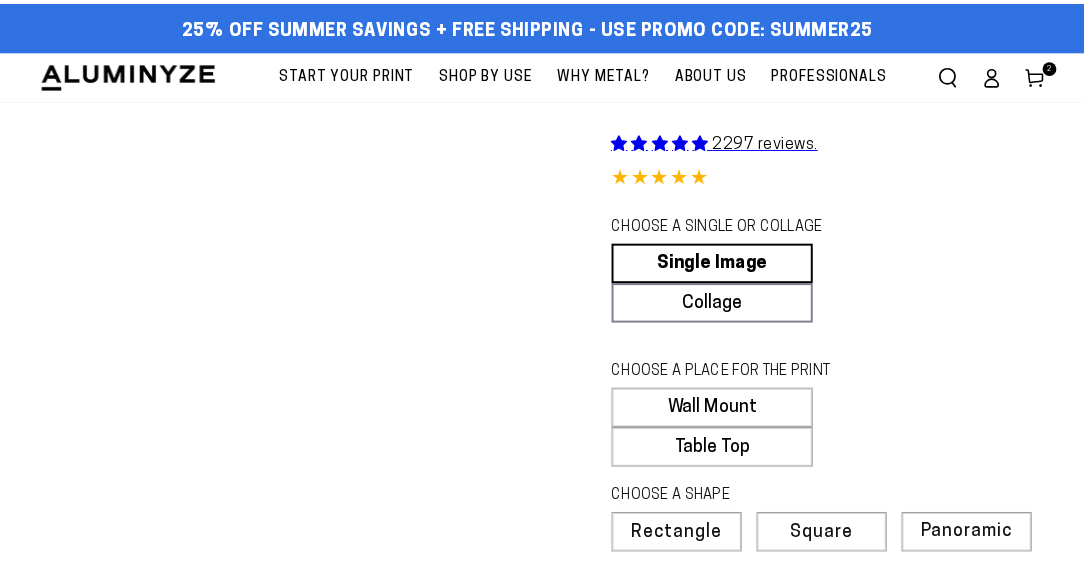 scroll, scrollTop: 0, scrollLeft: 0, axis: both 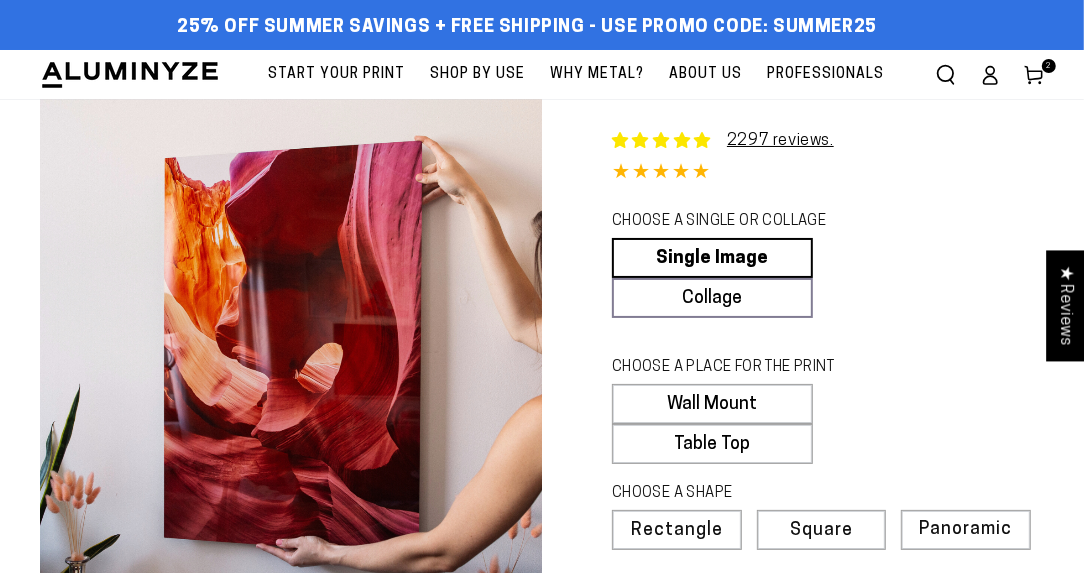 select on "**********" 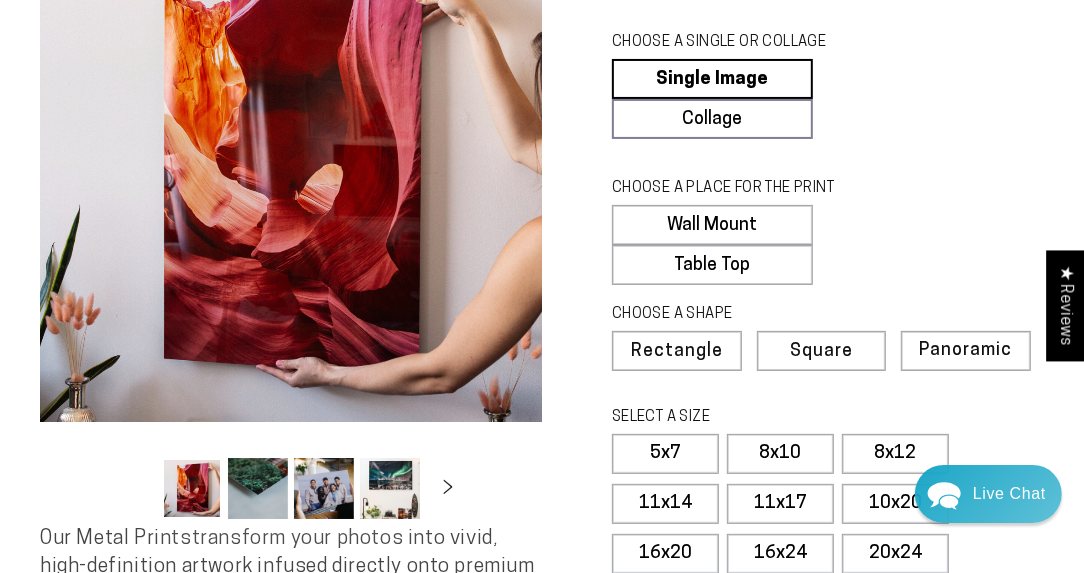 scroll, scrollTop: 300, scrollLeft: 0, axis: vertical 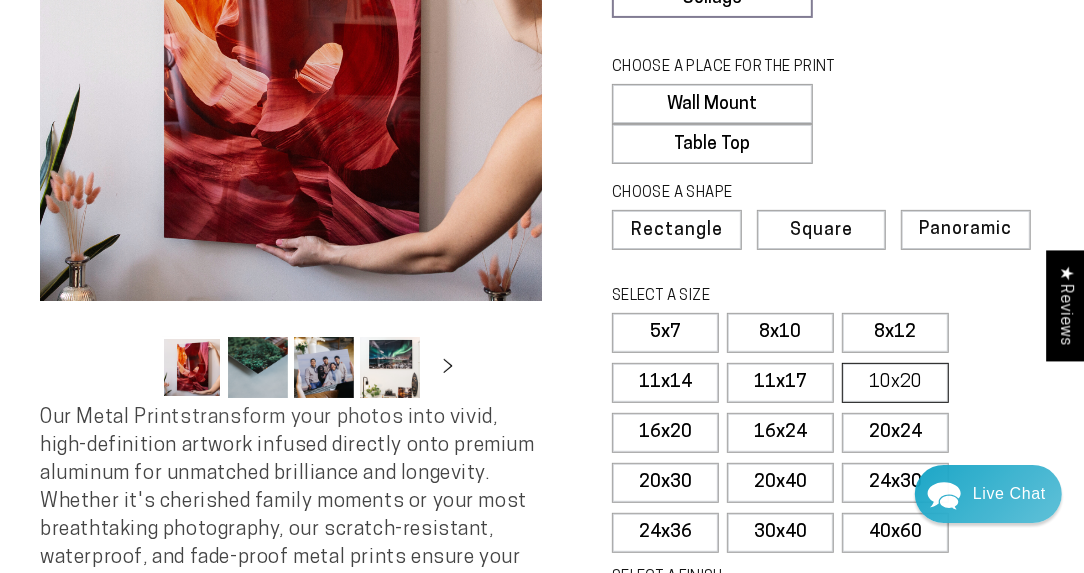 click on "10x20" at bounding box center (895, 383) 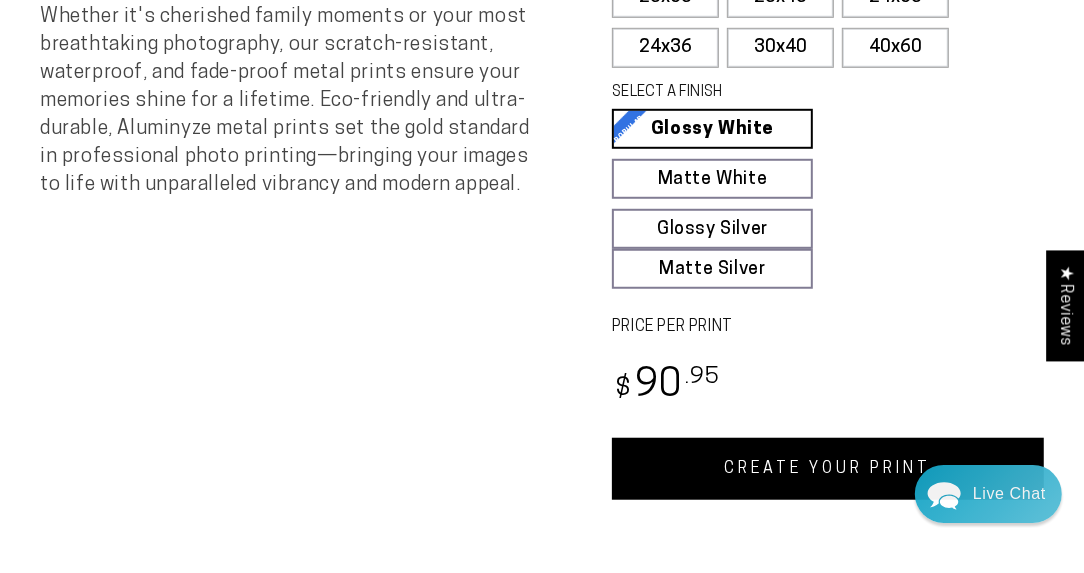 scroll, scrollTop: 800, scrollLeft: 0, axis: vertical 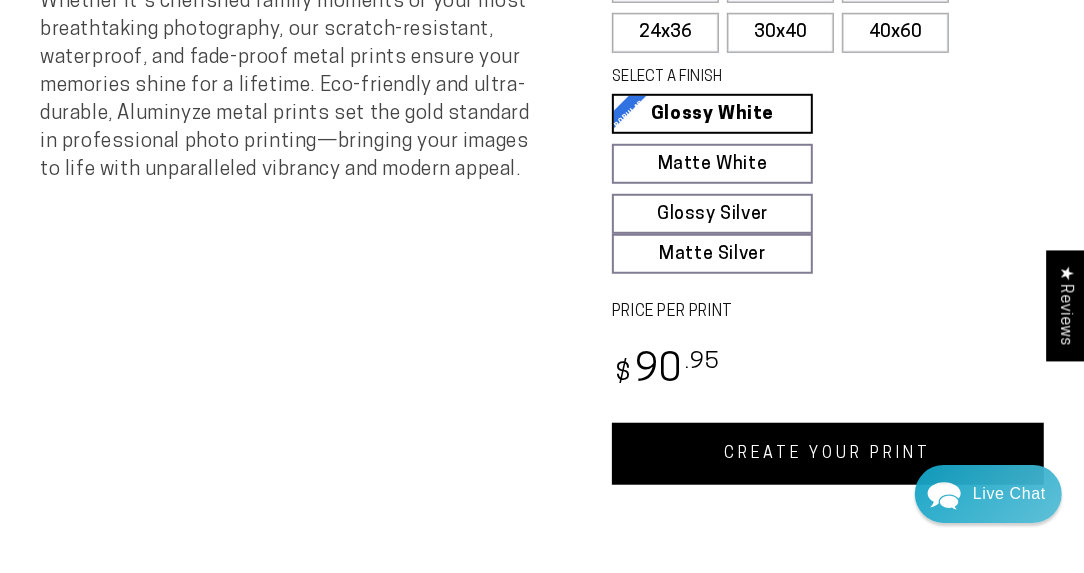click on "CREATE YOUR PRINT" at bounding box center (828, 454) 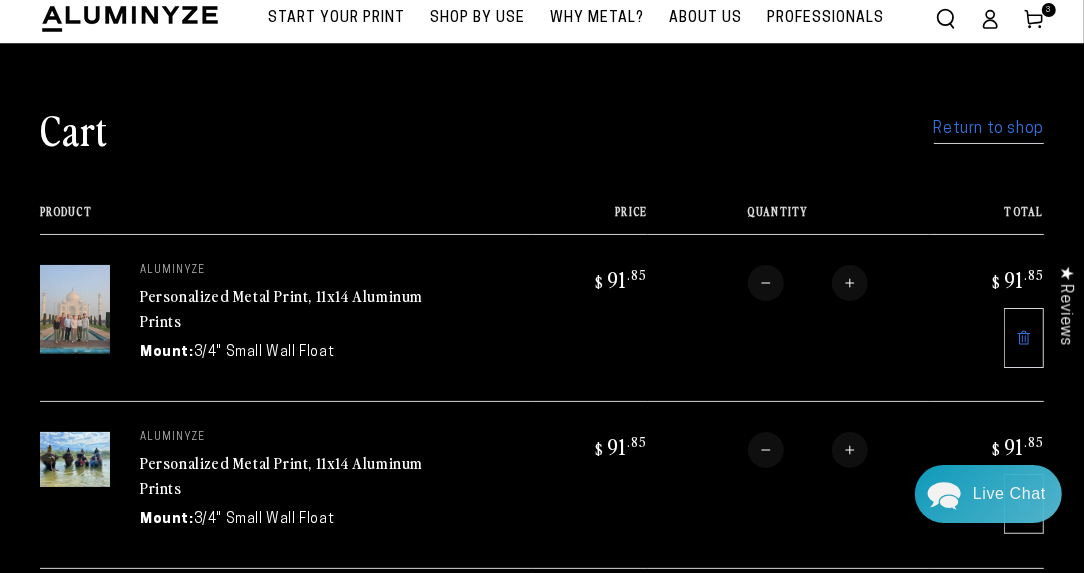 scroll, scrollTop: 0, scrollLeft: 0, axis: both 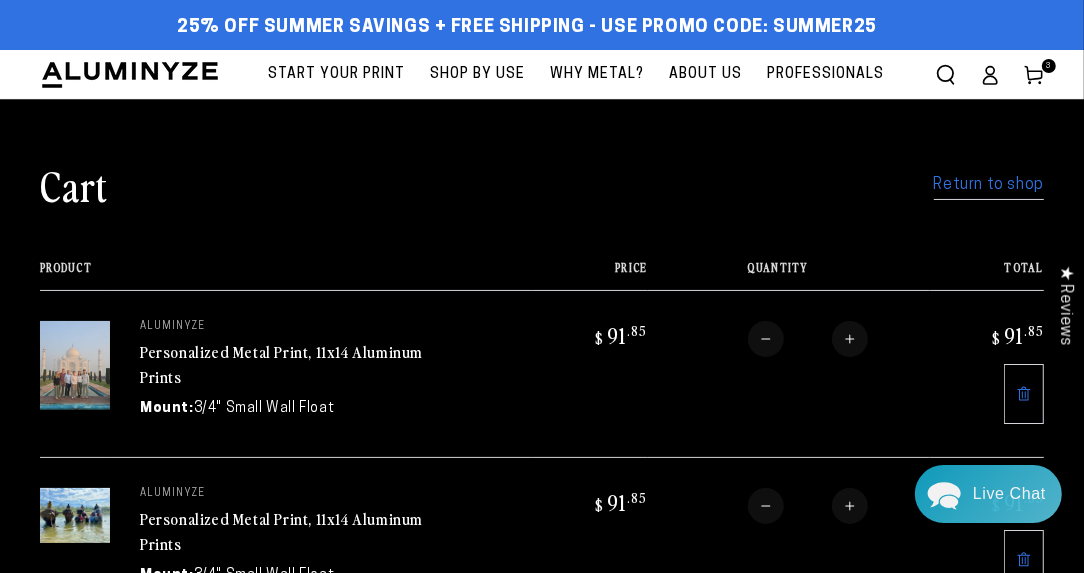 click on "Start Your Print" at bounding box center (336, 74) 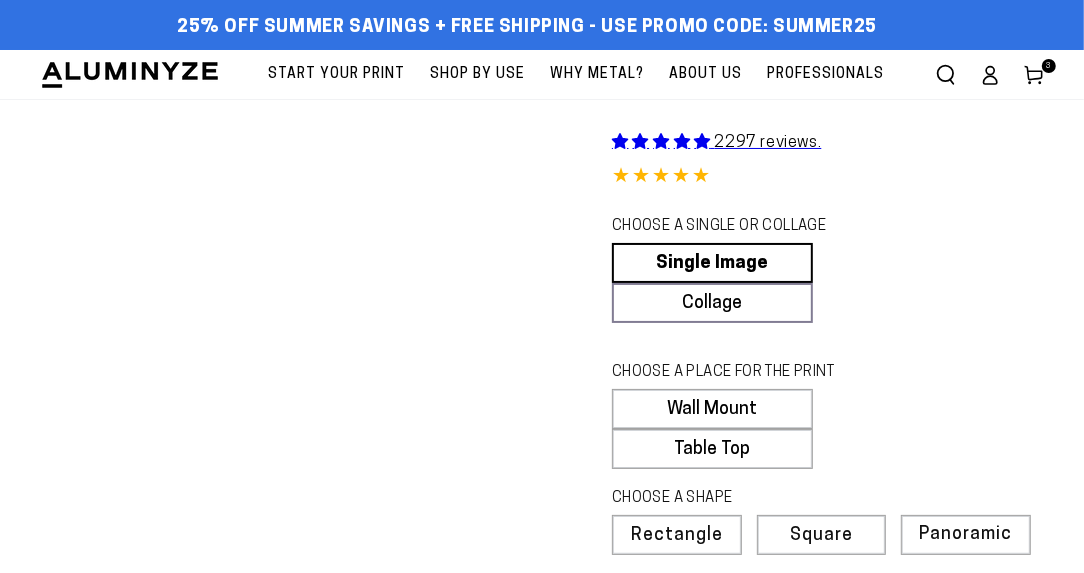 select on "**********" 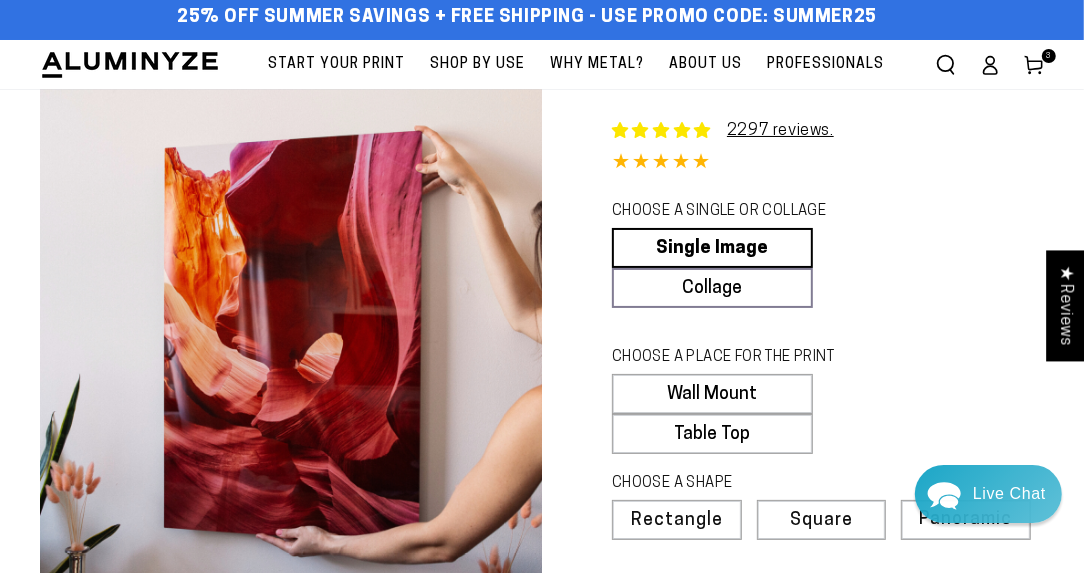 scroll, scrollTop: 200, scrollLeft: 0, axis: vertical 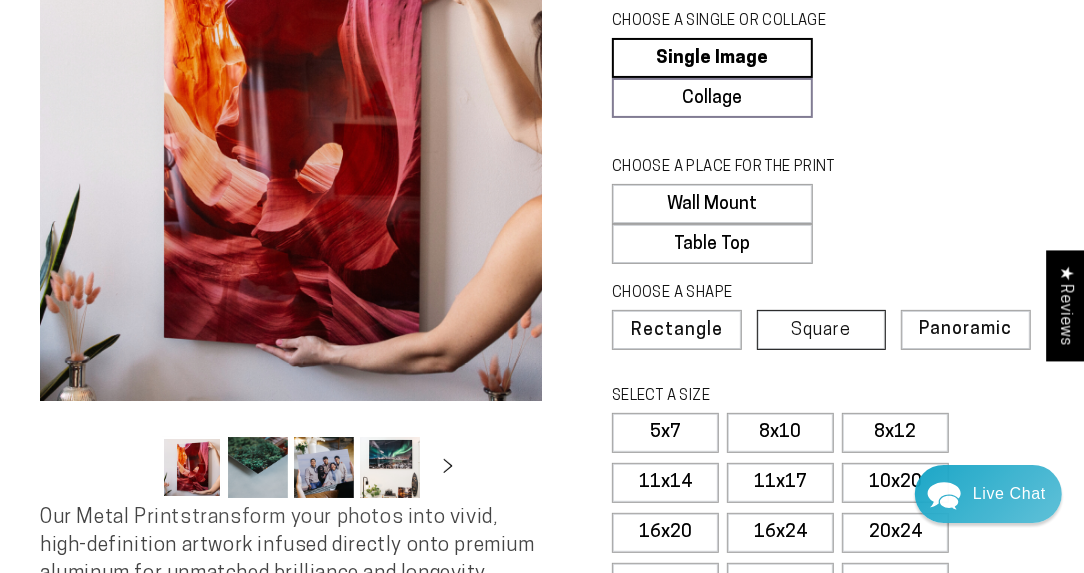 click on "Square" at bounding box center [822, 331] 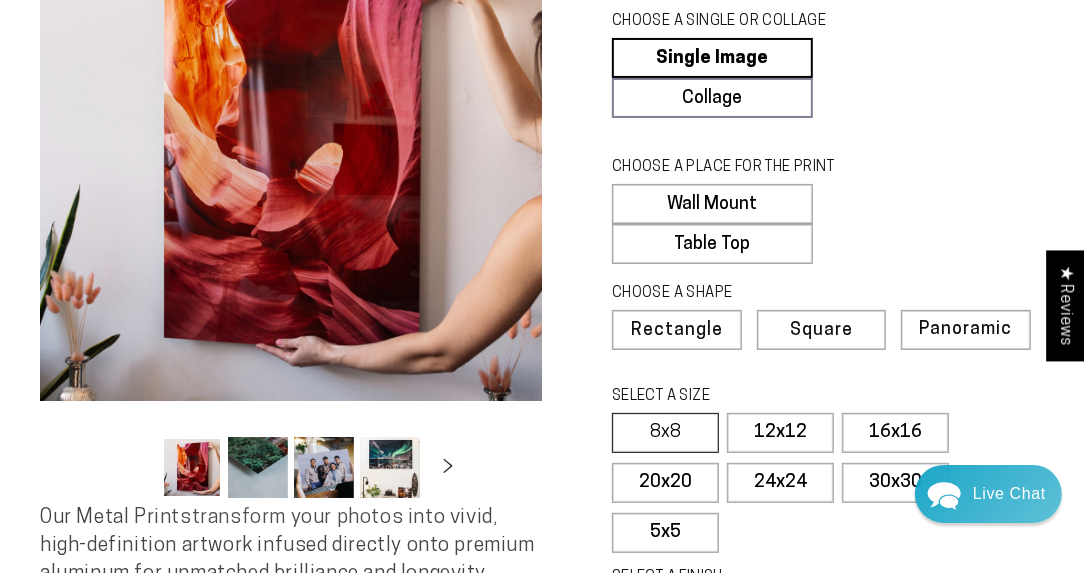 click on "8x8" at bounding box center [665, 433] 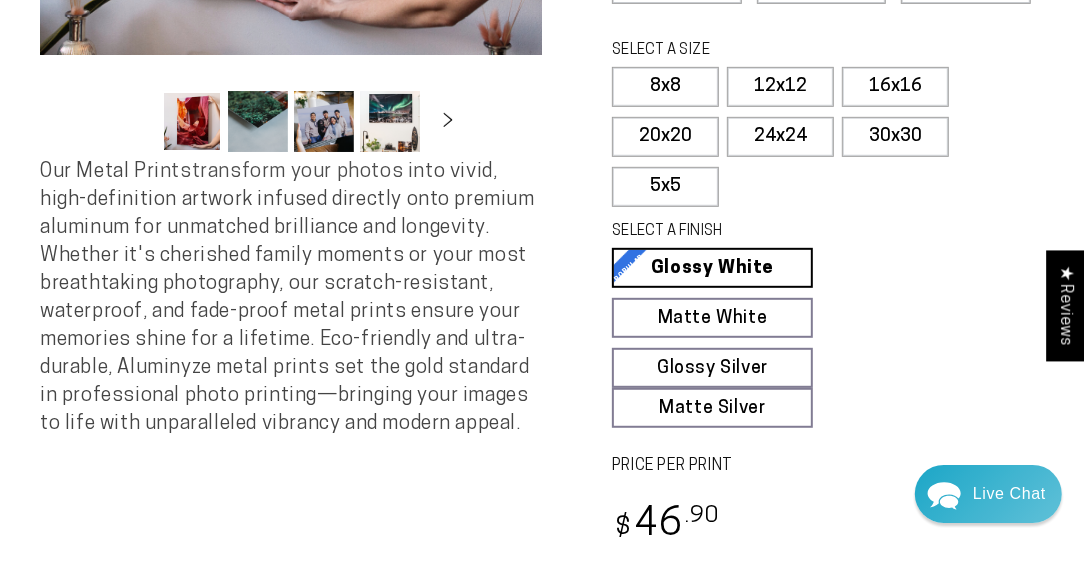scroll, scrollTop: 600, scrollLeft: 0, axis: vertical 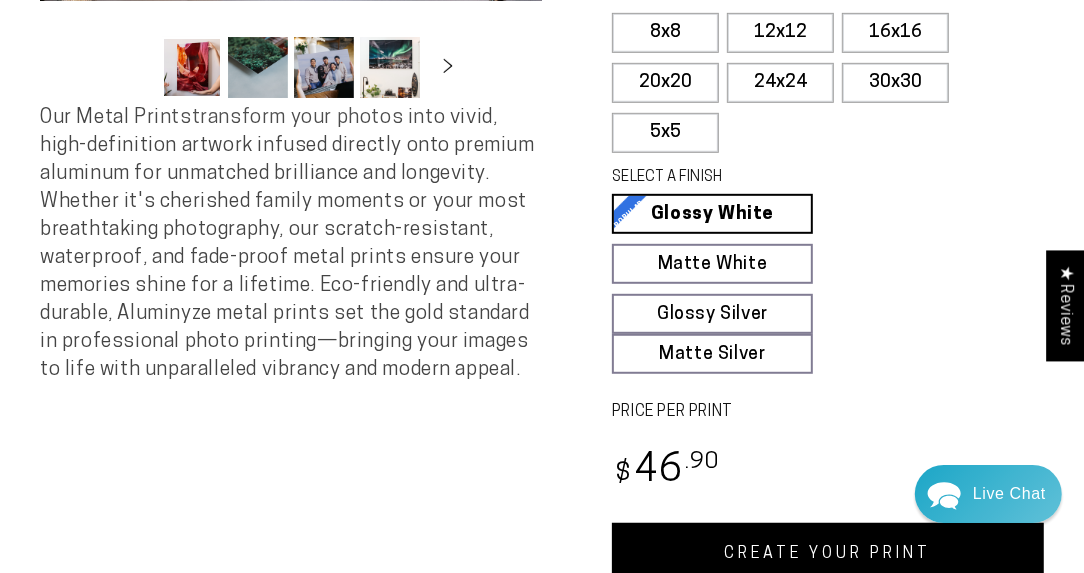 click on "CREATE YOUR PRINT" at bounding box center (828, 554) 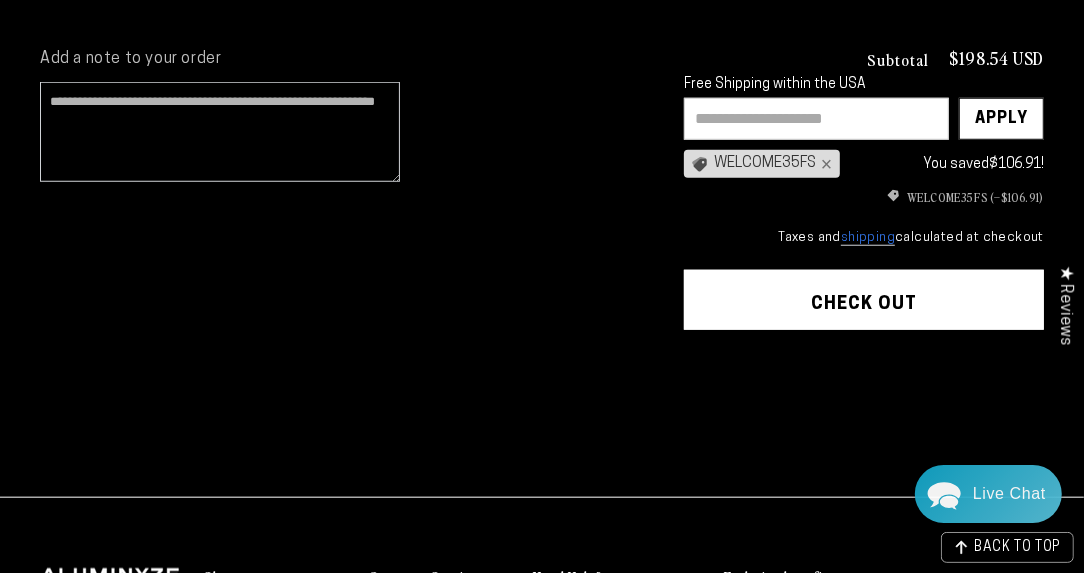 scroll, scrollTop: 999, scrollLeft: 0, axis: vertical 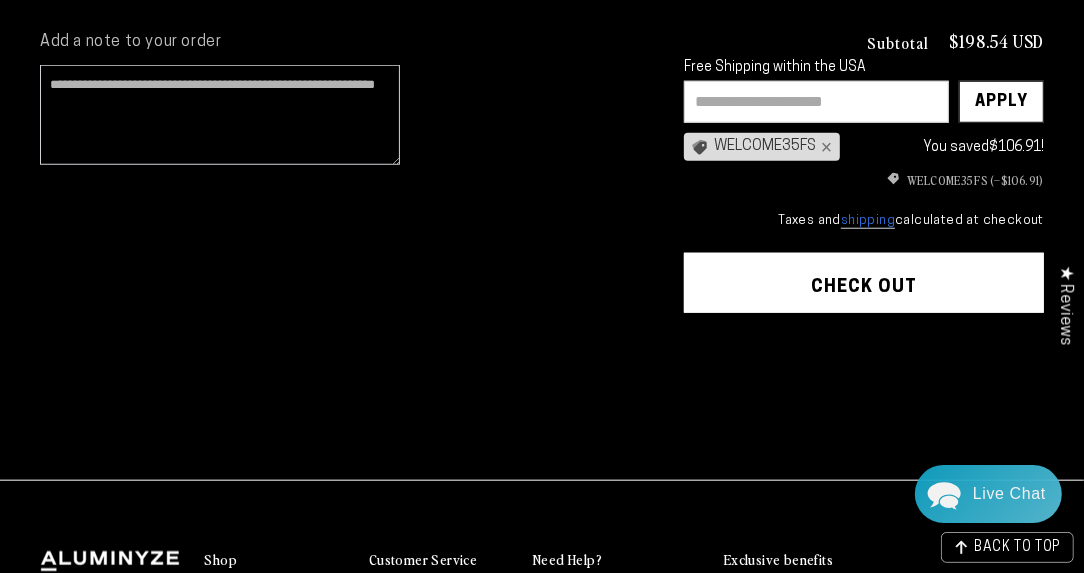 click at bounding box center [816, 102] 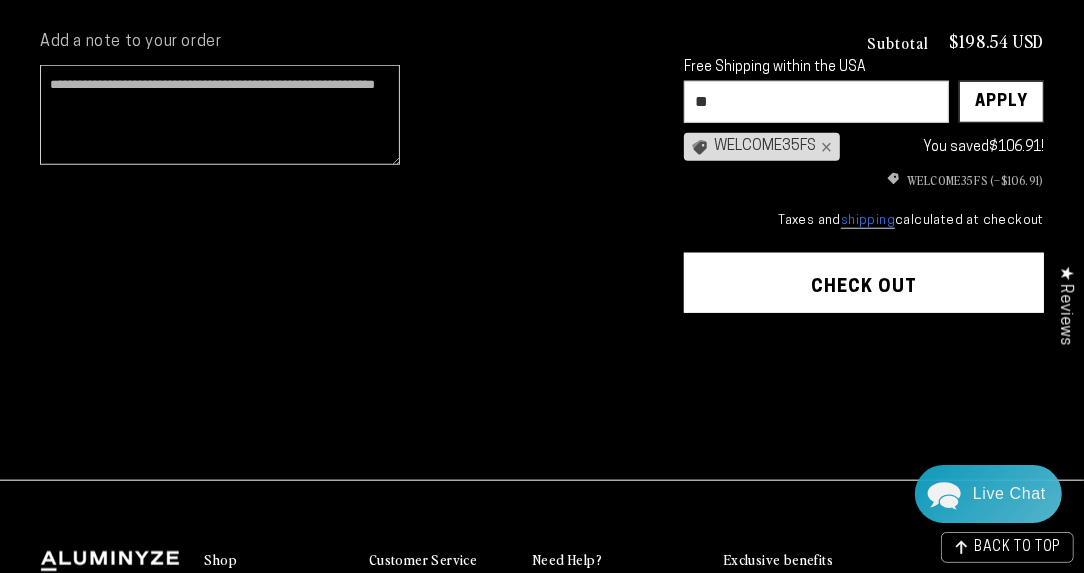 type on "***" 